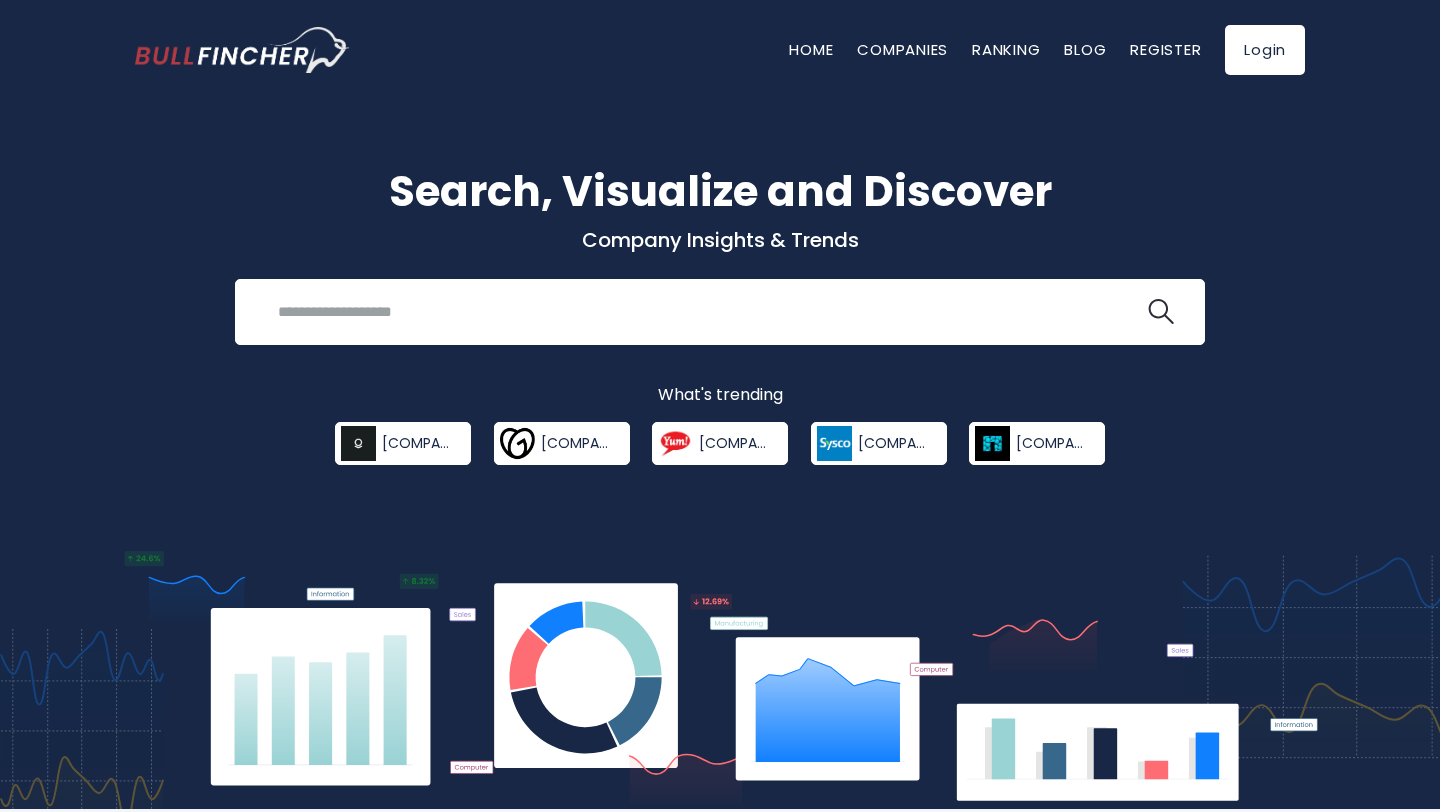 scroll, scrollTop: 747, scrollLeft: 0, axis: vertical 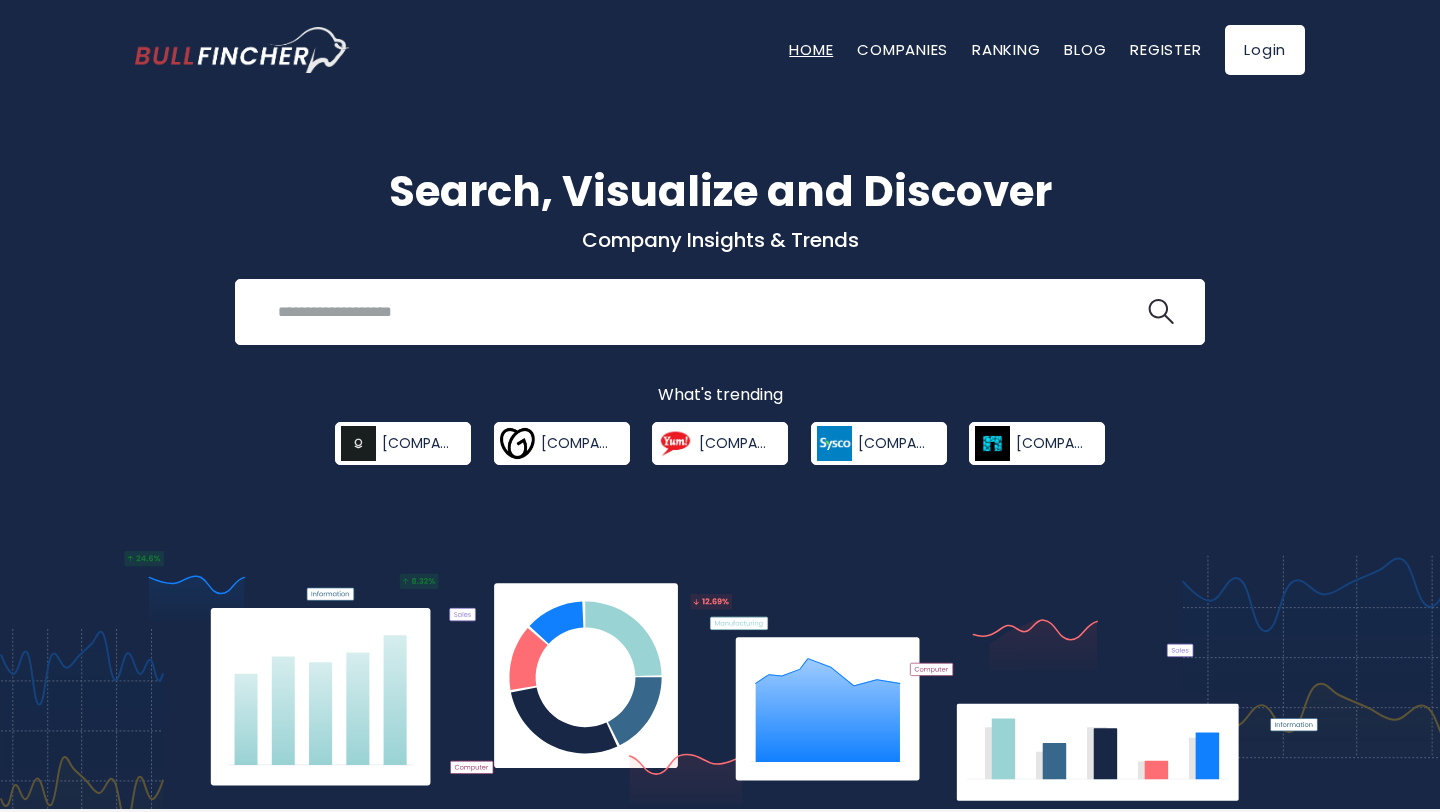 click on "Home" at bounding box center (811, 49) 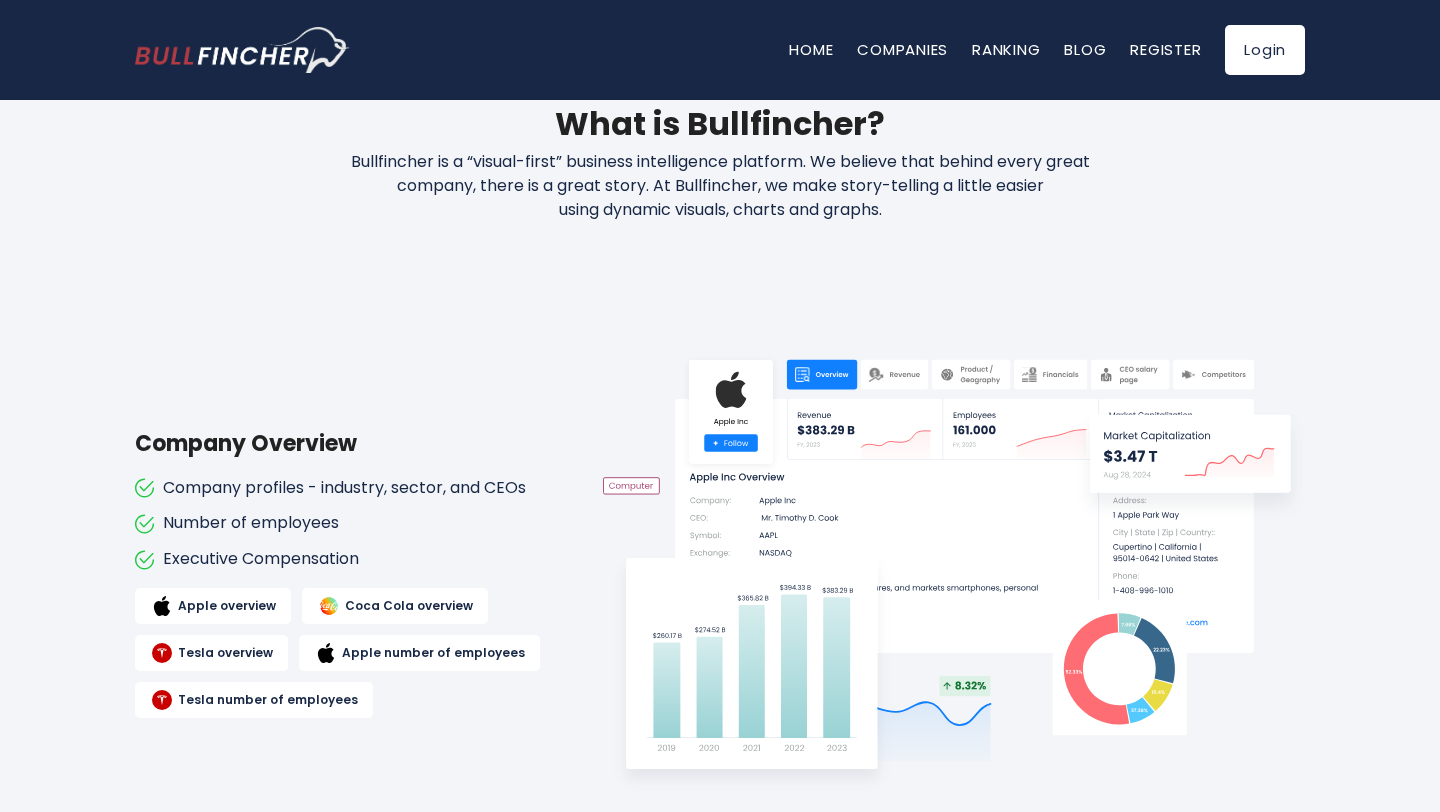 scroll, scrollTop: 1650, scrollLeft: 0, axis: vertical 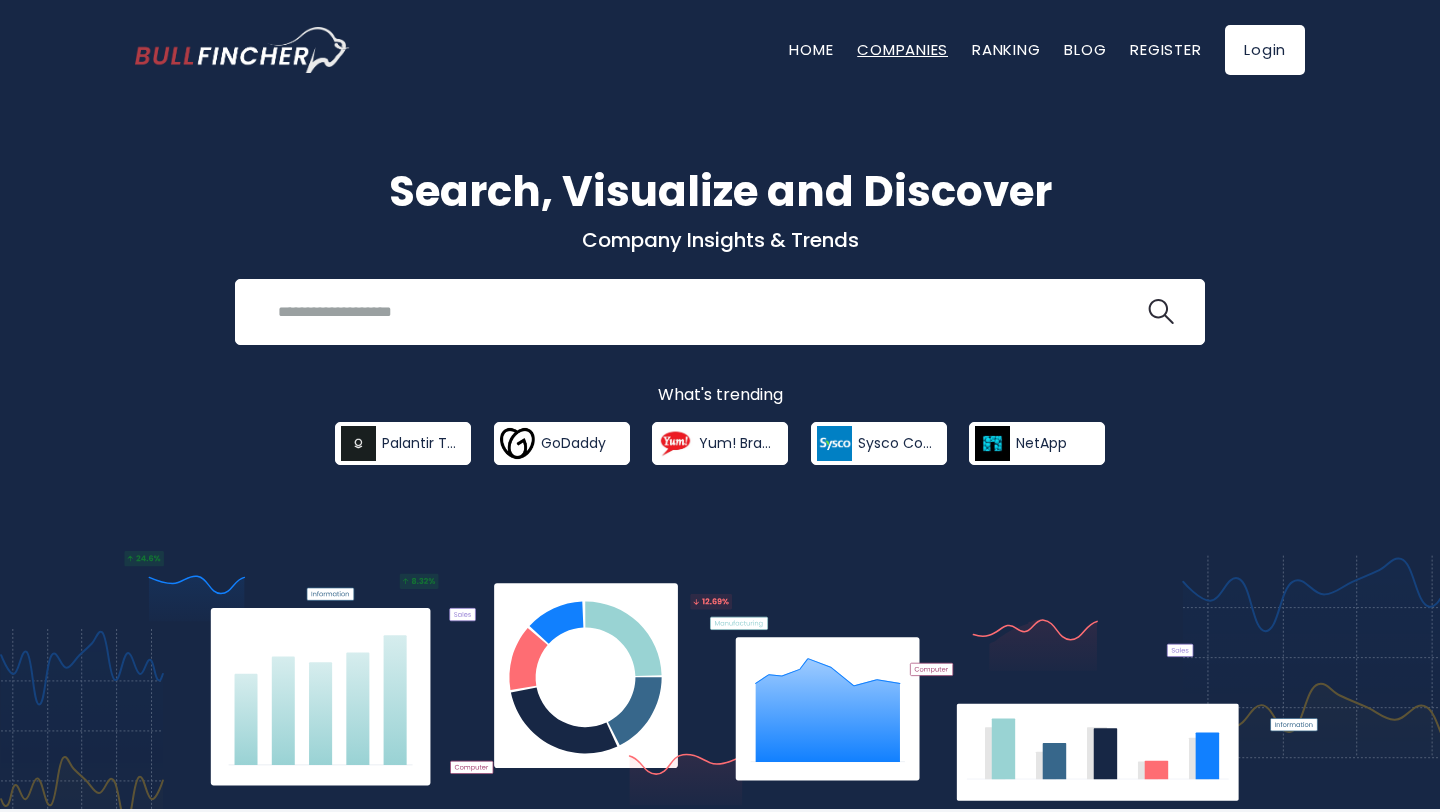 click on "Companies" at bounding box center (902, 49) 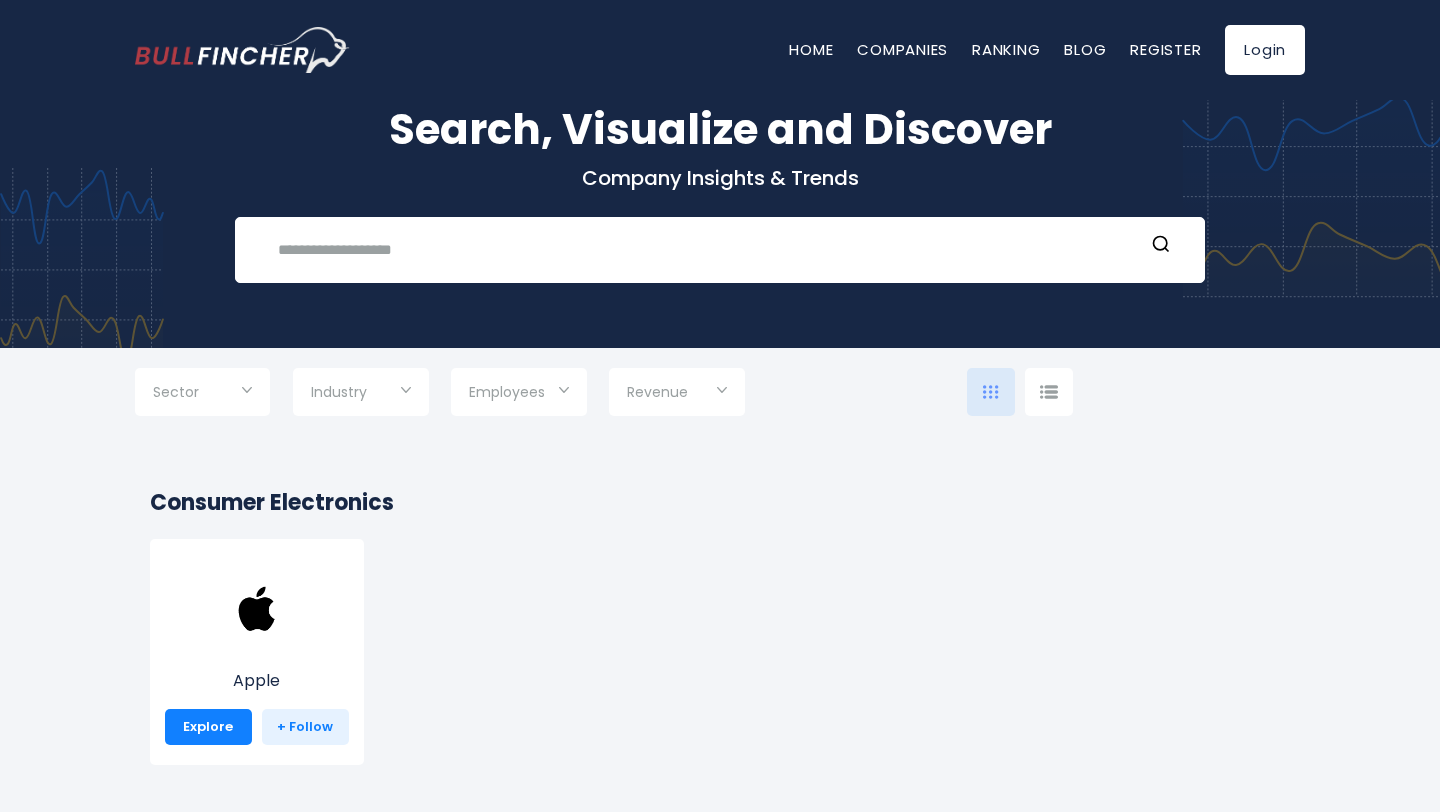 scroll, scrollTop: 64, scrollLeft: 0, axis: vertical 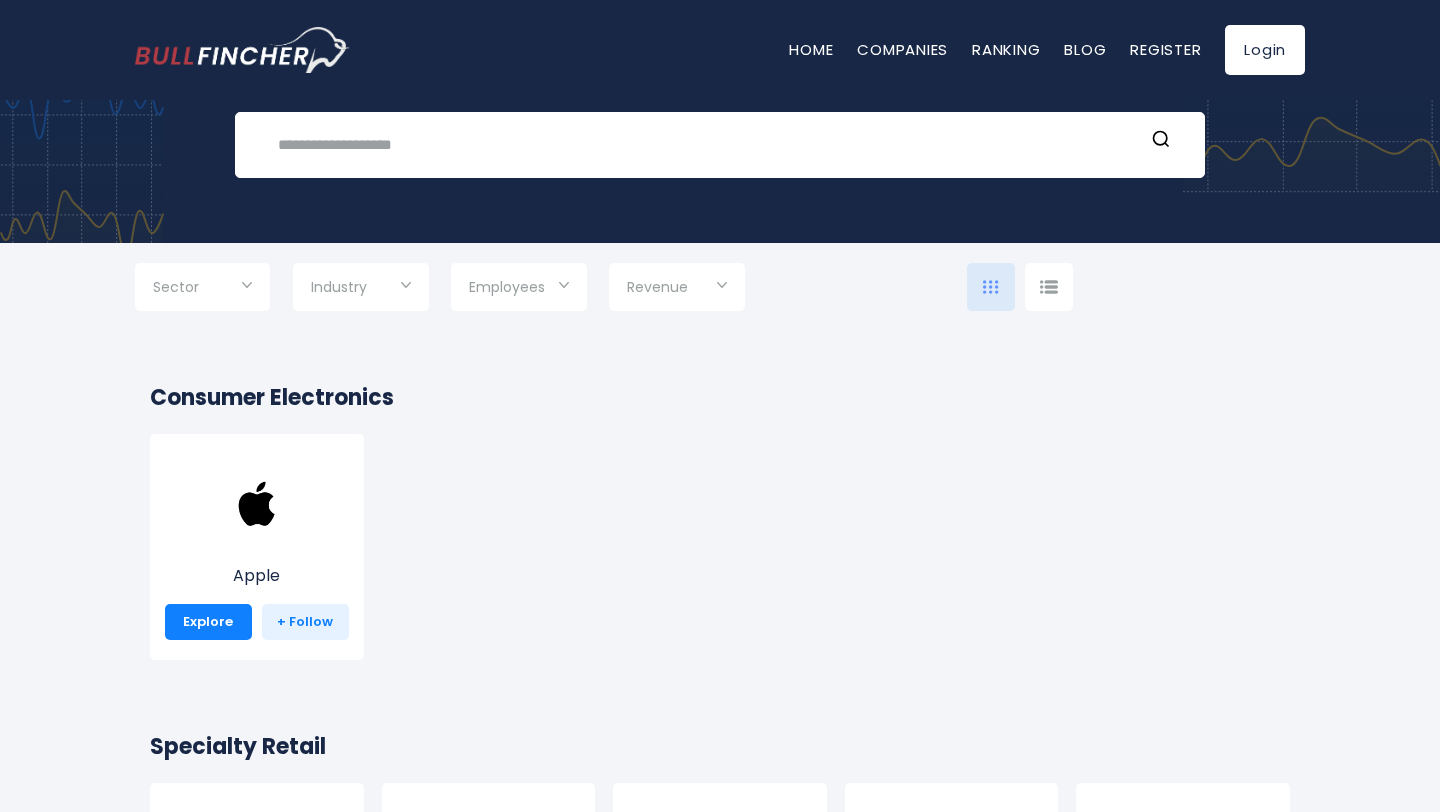 click on "Sector" at bounding box center [202, 287] 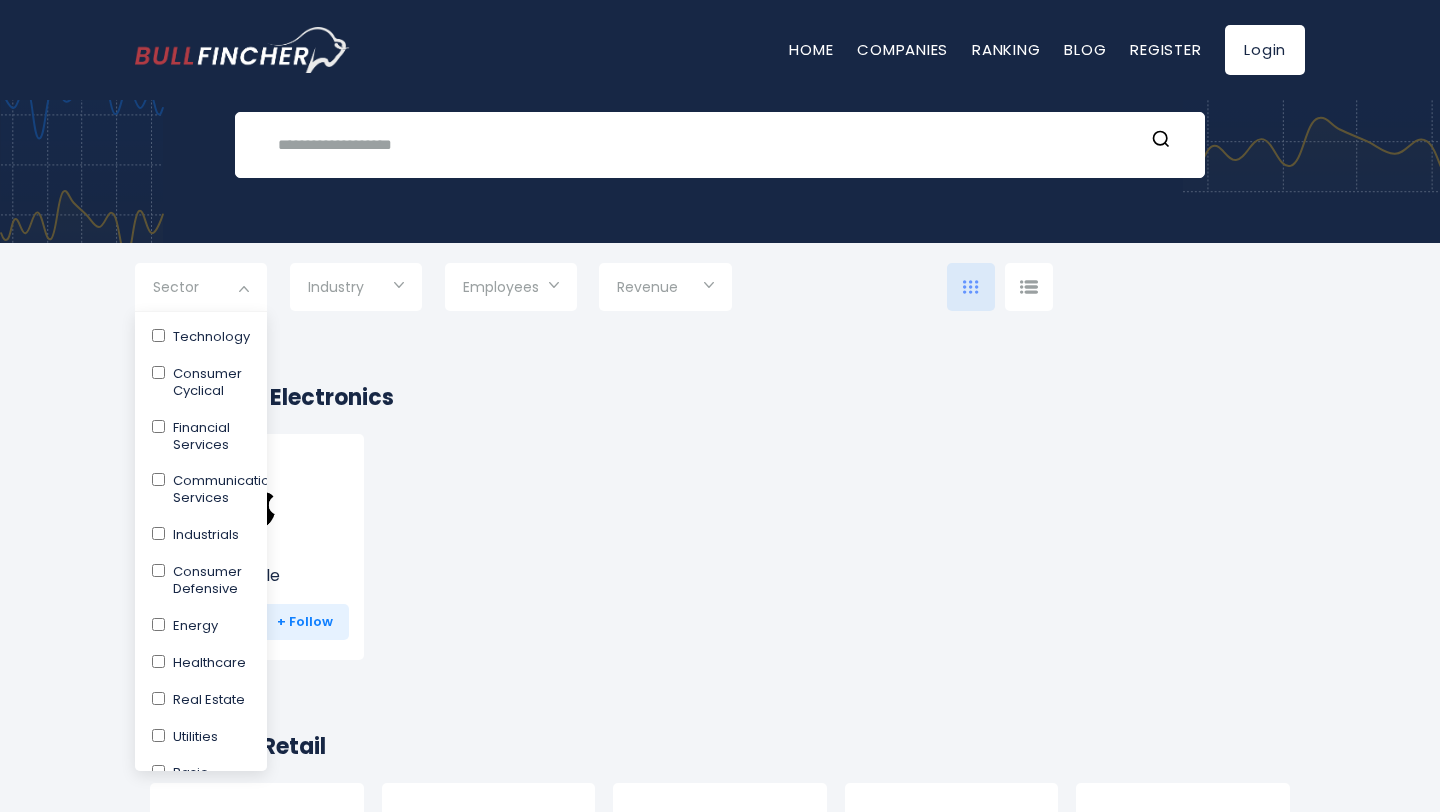 click on "Industry" at bounding box center (336, 287) 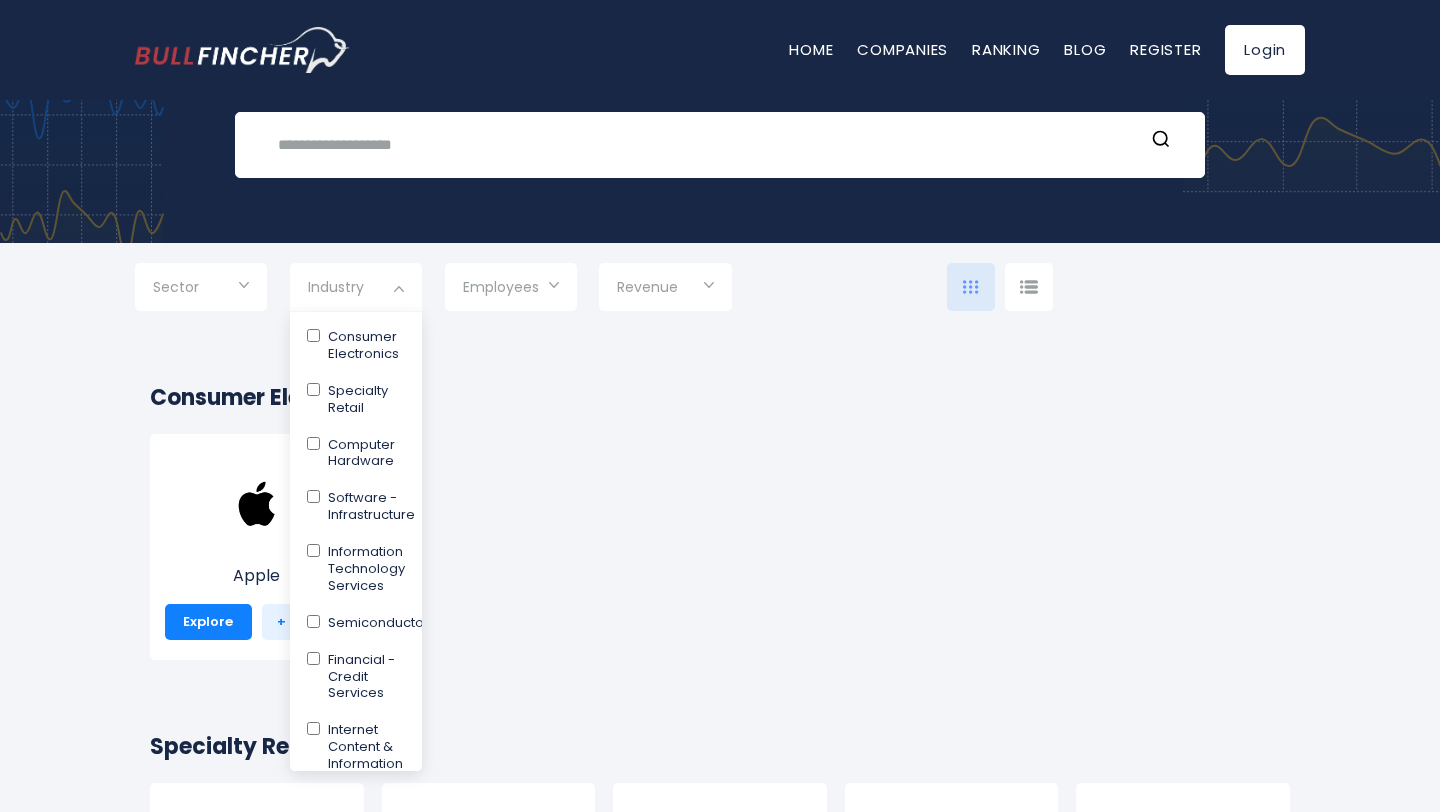 click at bounding box center (720, 406) 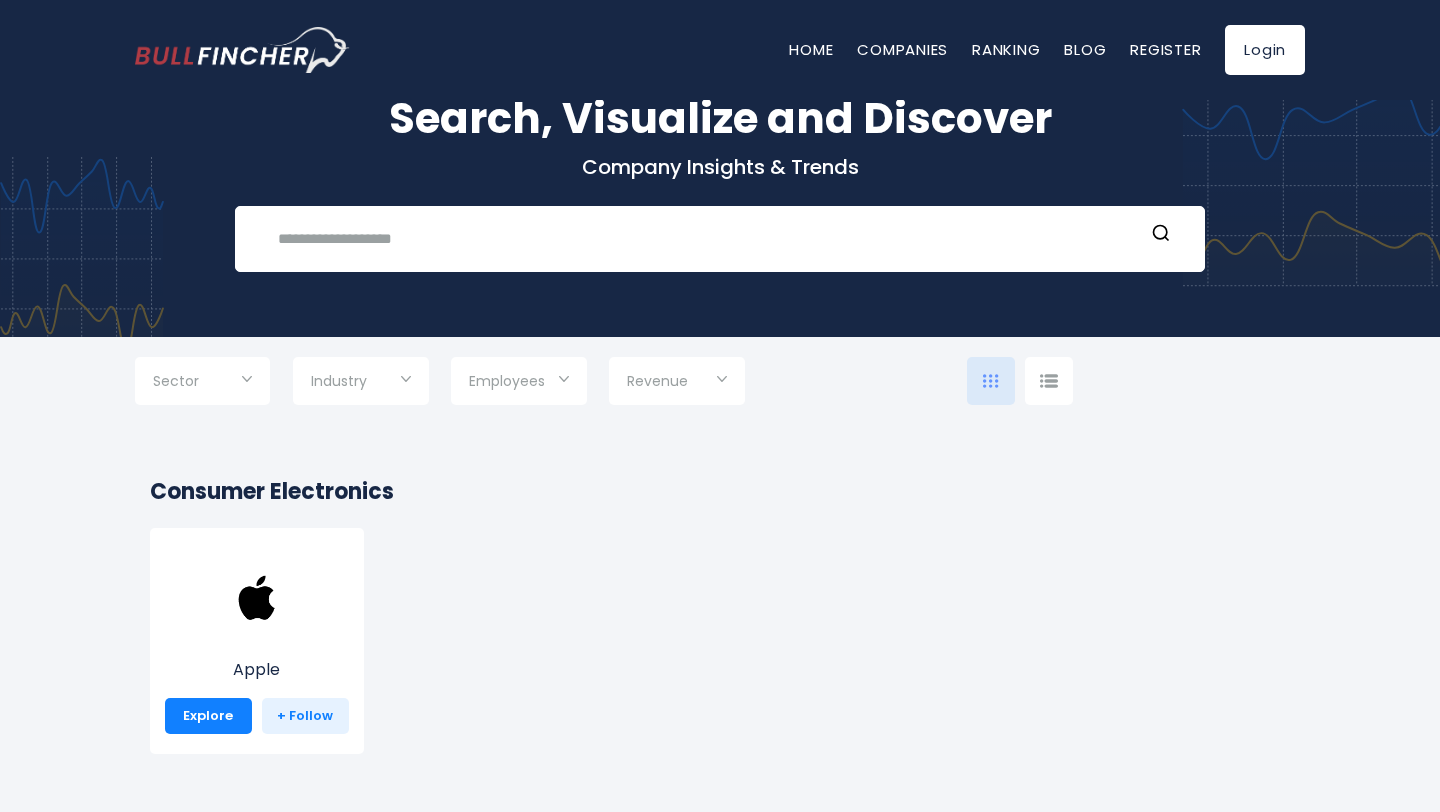 scroll, scrollTop: 32, scrollLeft: 0, axis: vertical 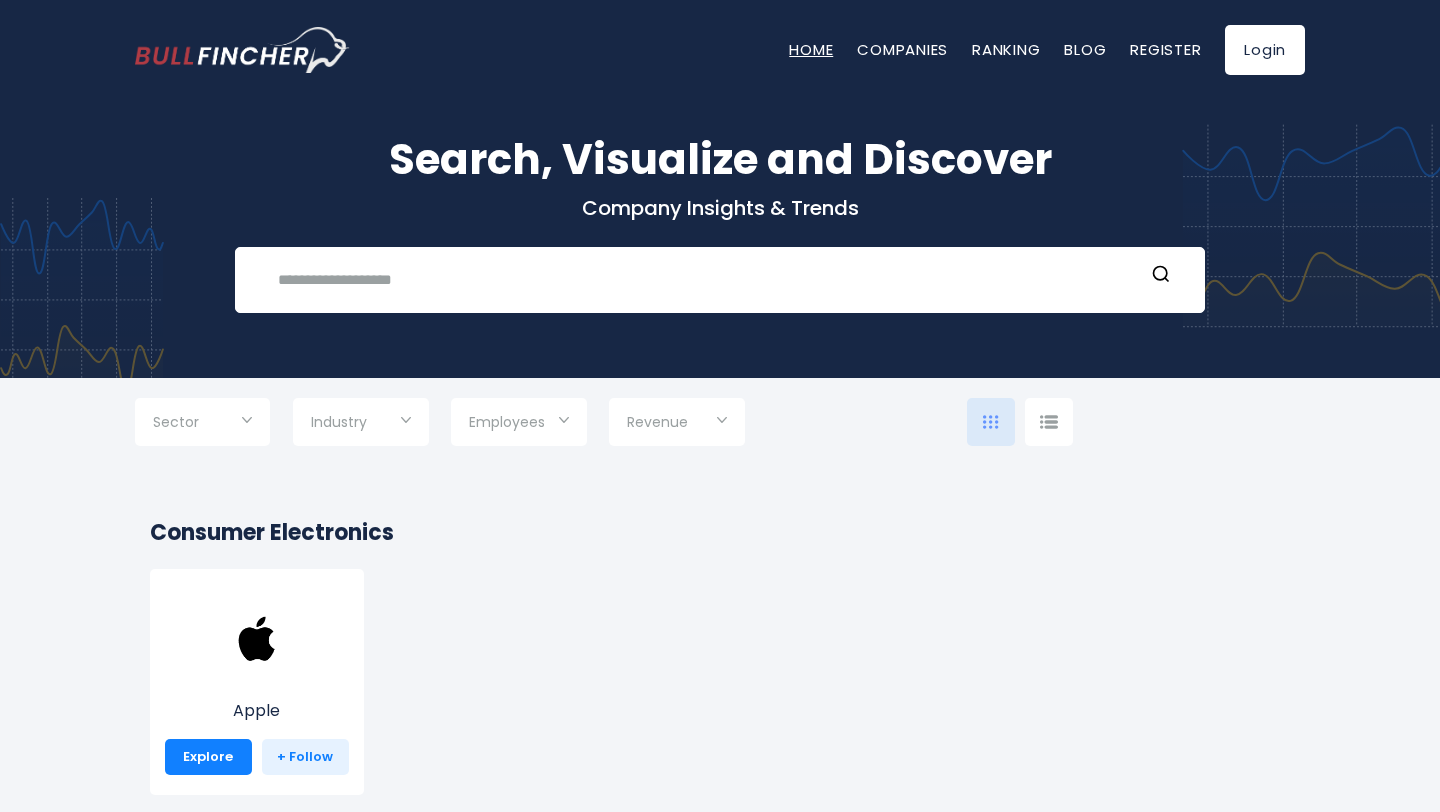 click on "Home" at bounding box center (811, 49) 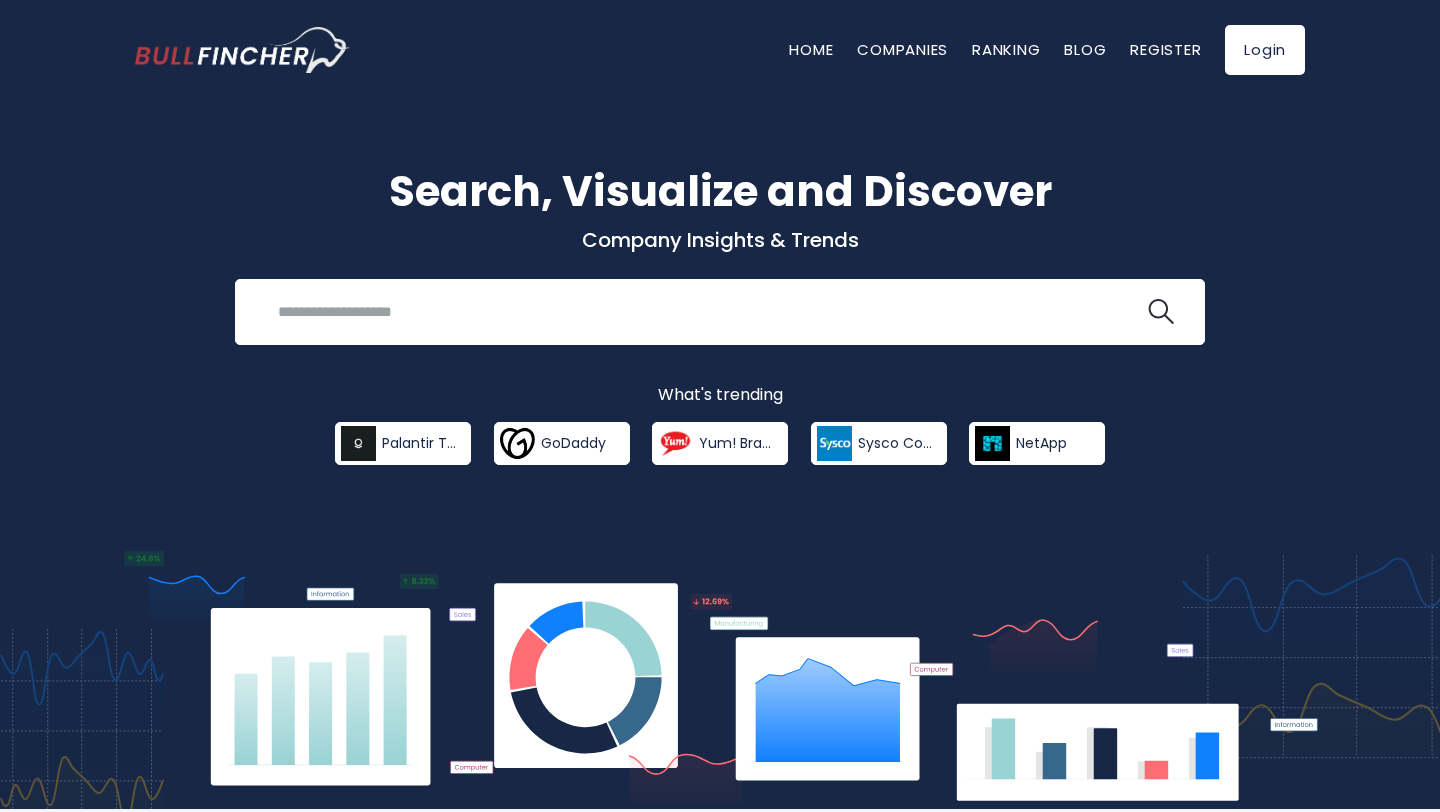 scroll, scrollTop: 0, scrollLeft: 0, axis: both 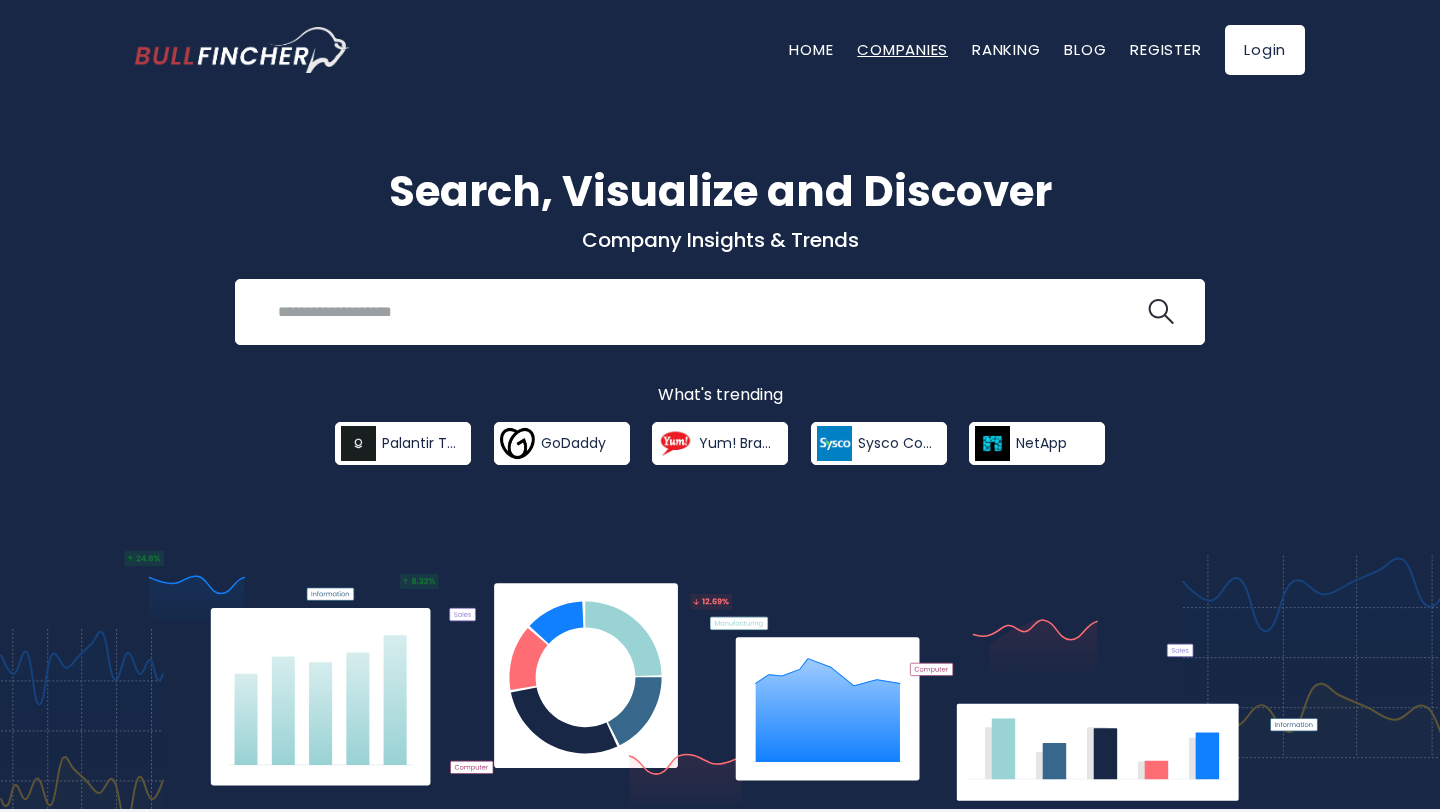 click on "Companies" at bounding box center (902, 49) 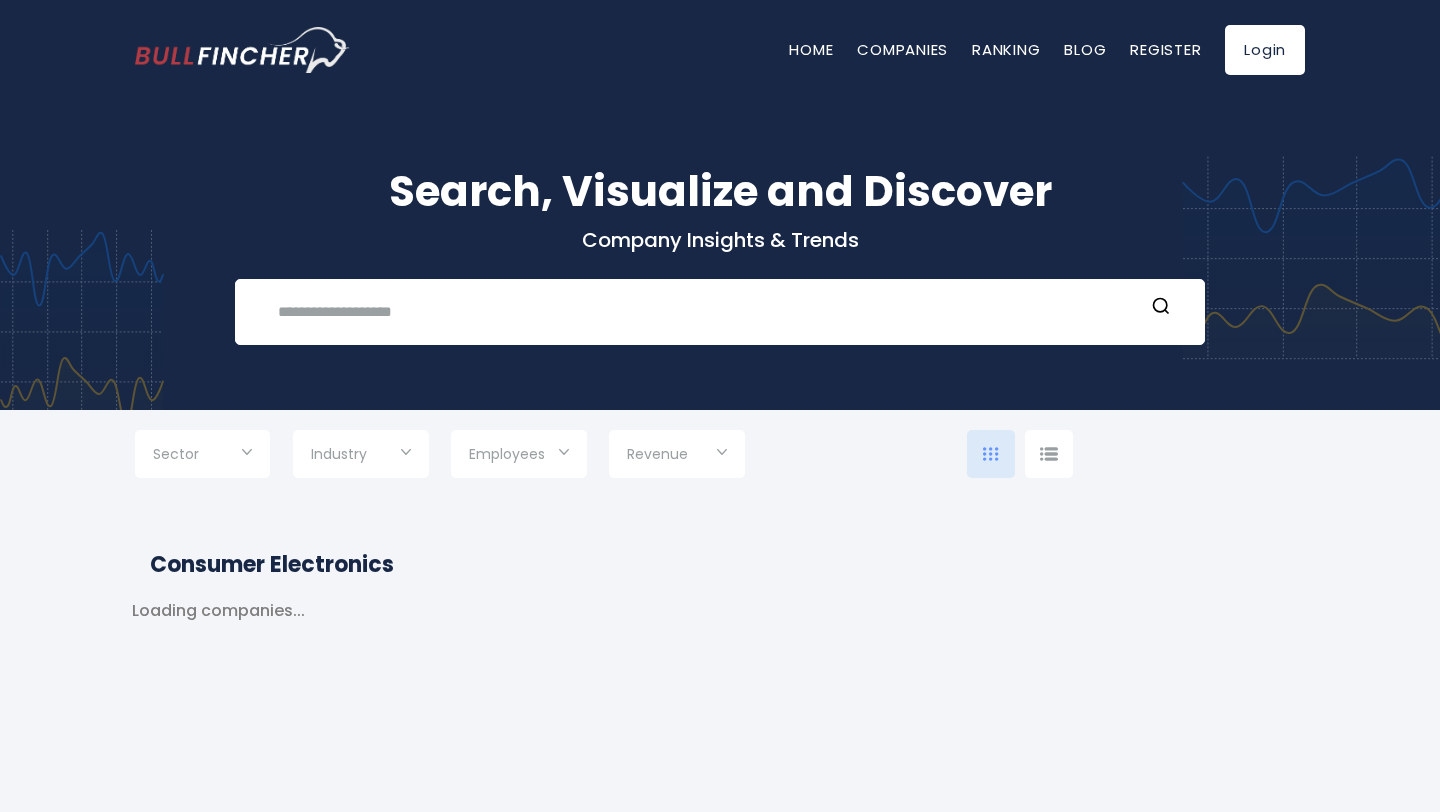 scroll, scrollTop: 0, scrollLeft: 0, axis: both 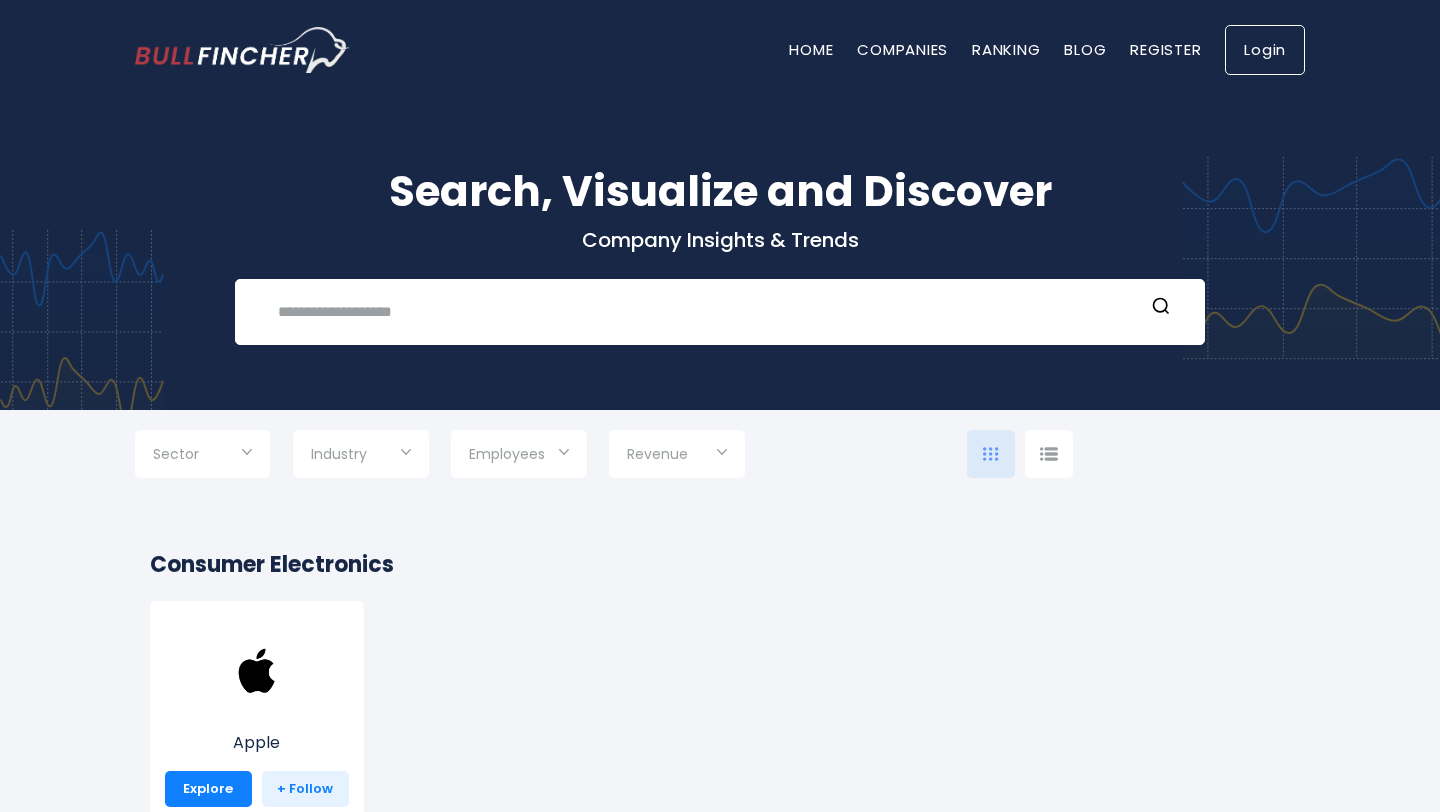click on "Login" at bounding box center (1265, 50) 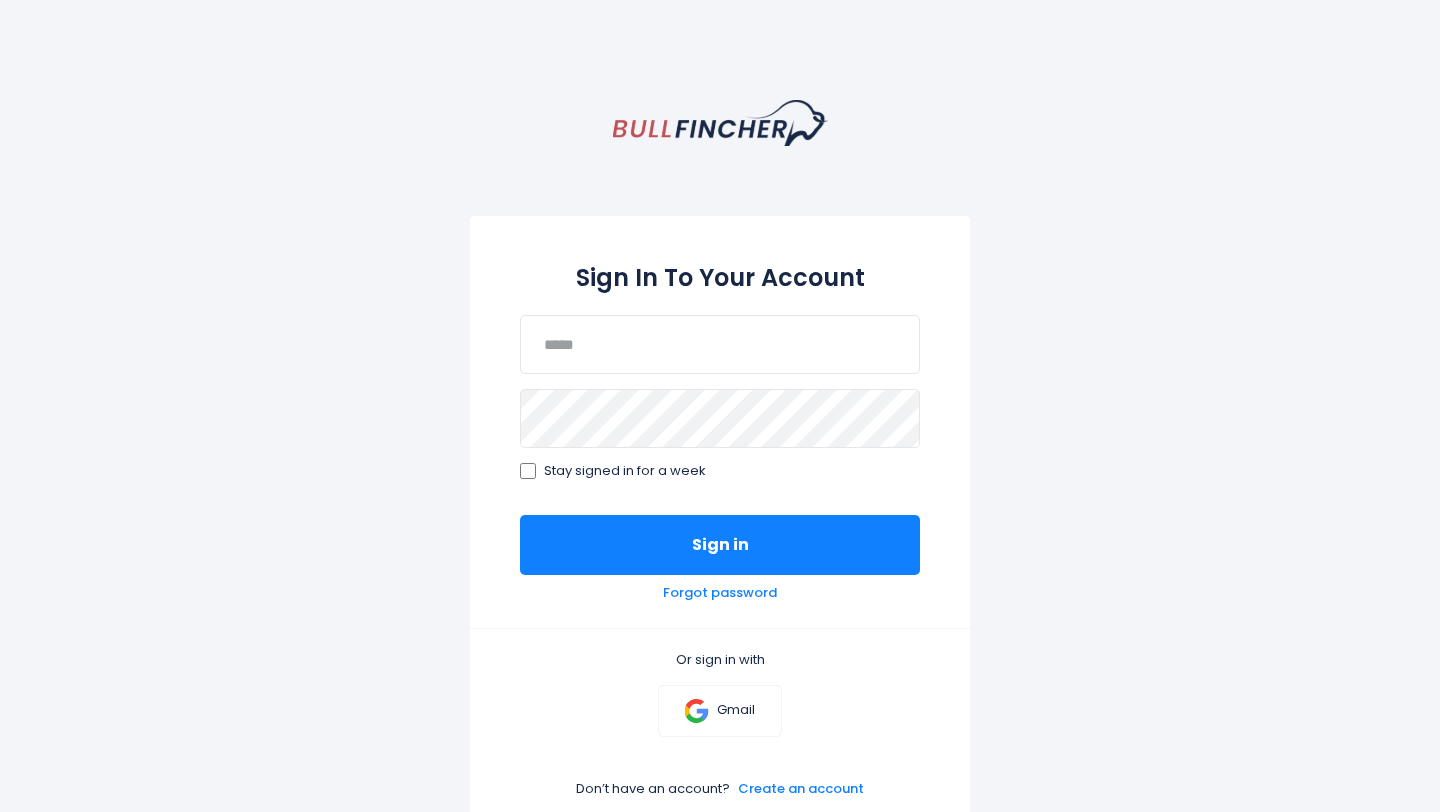 scroll, scrollTop: 0, scrollLeft: 0, axis: both 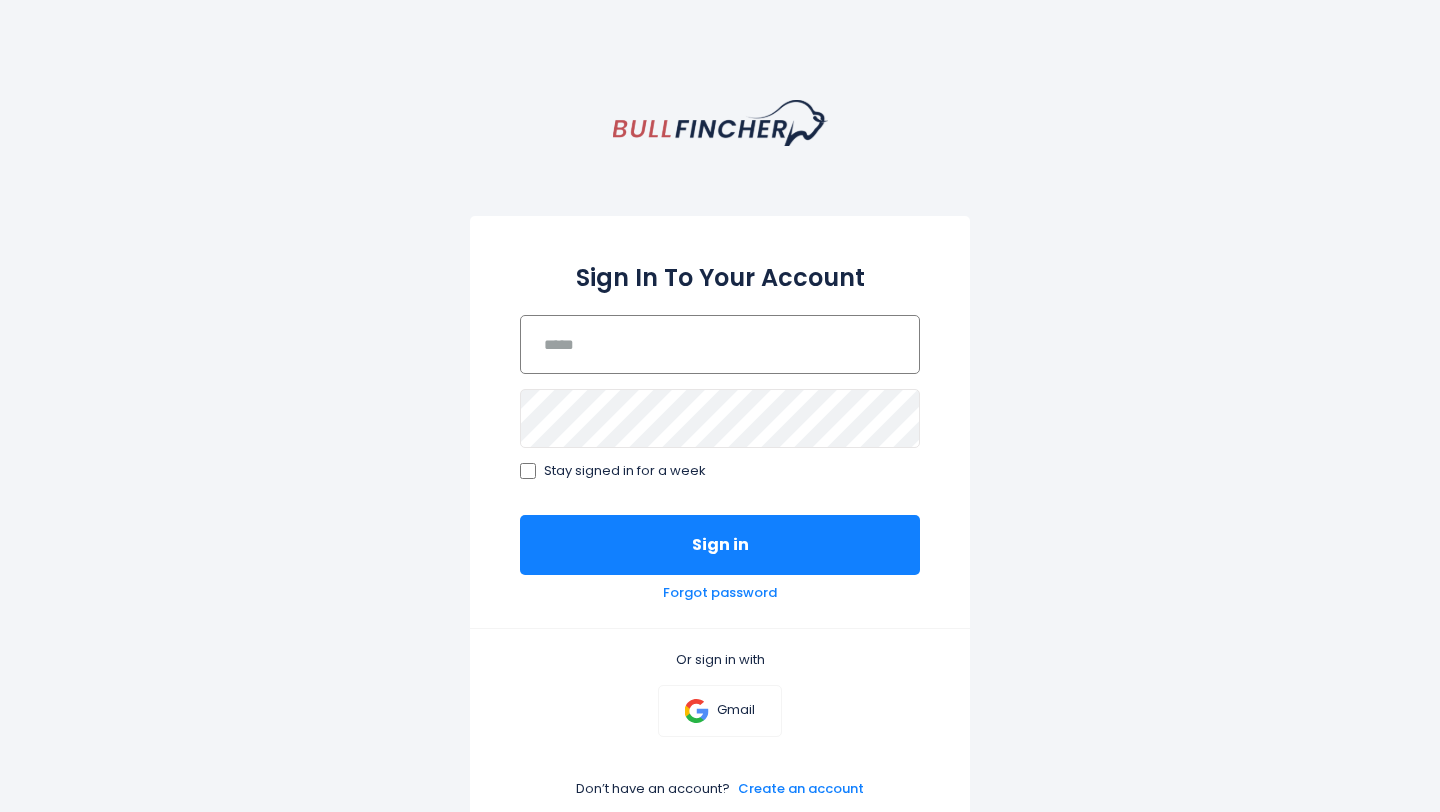 click at bounding box center (720, 344) 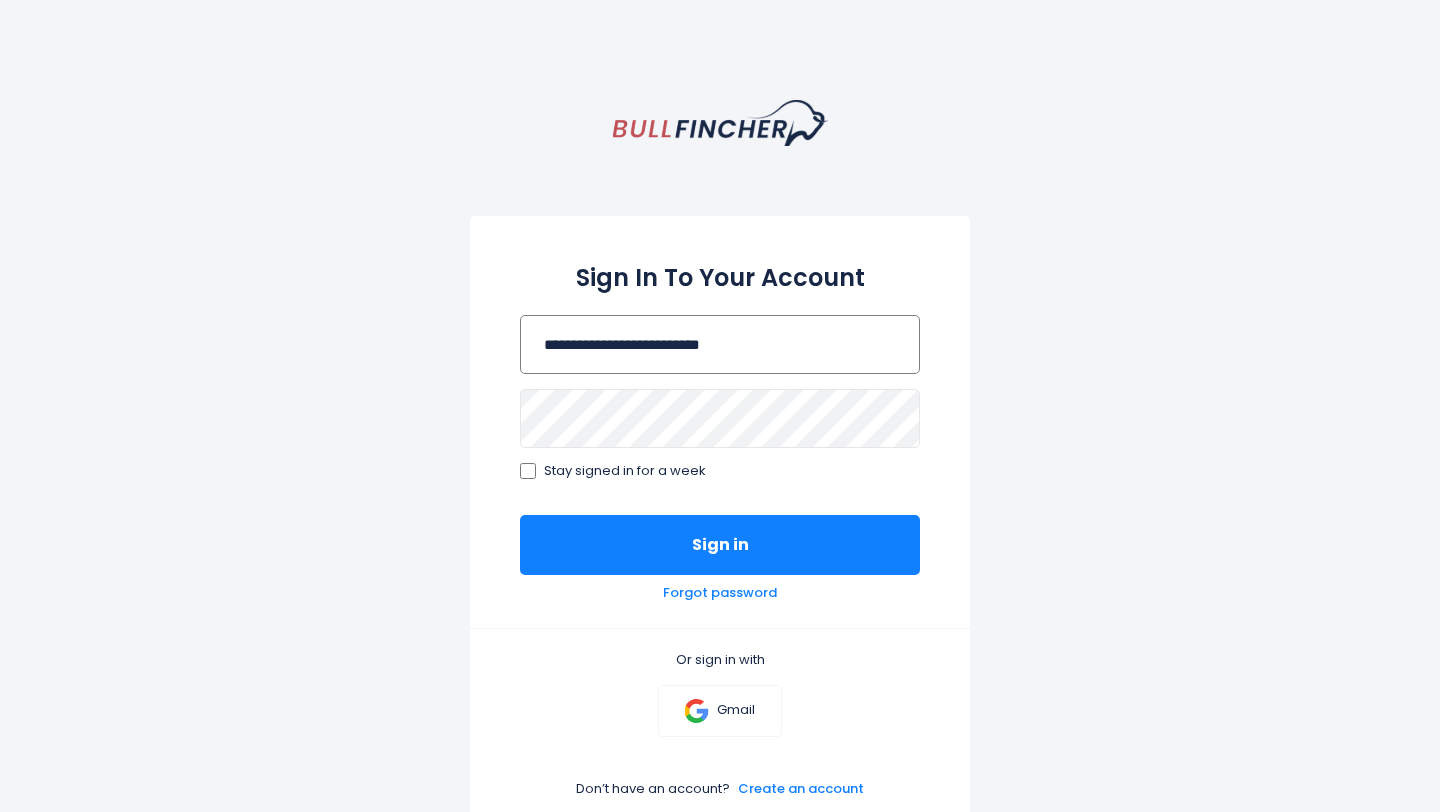 click on "**********" at bounding box center [720, 344] 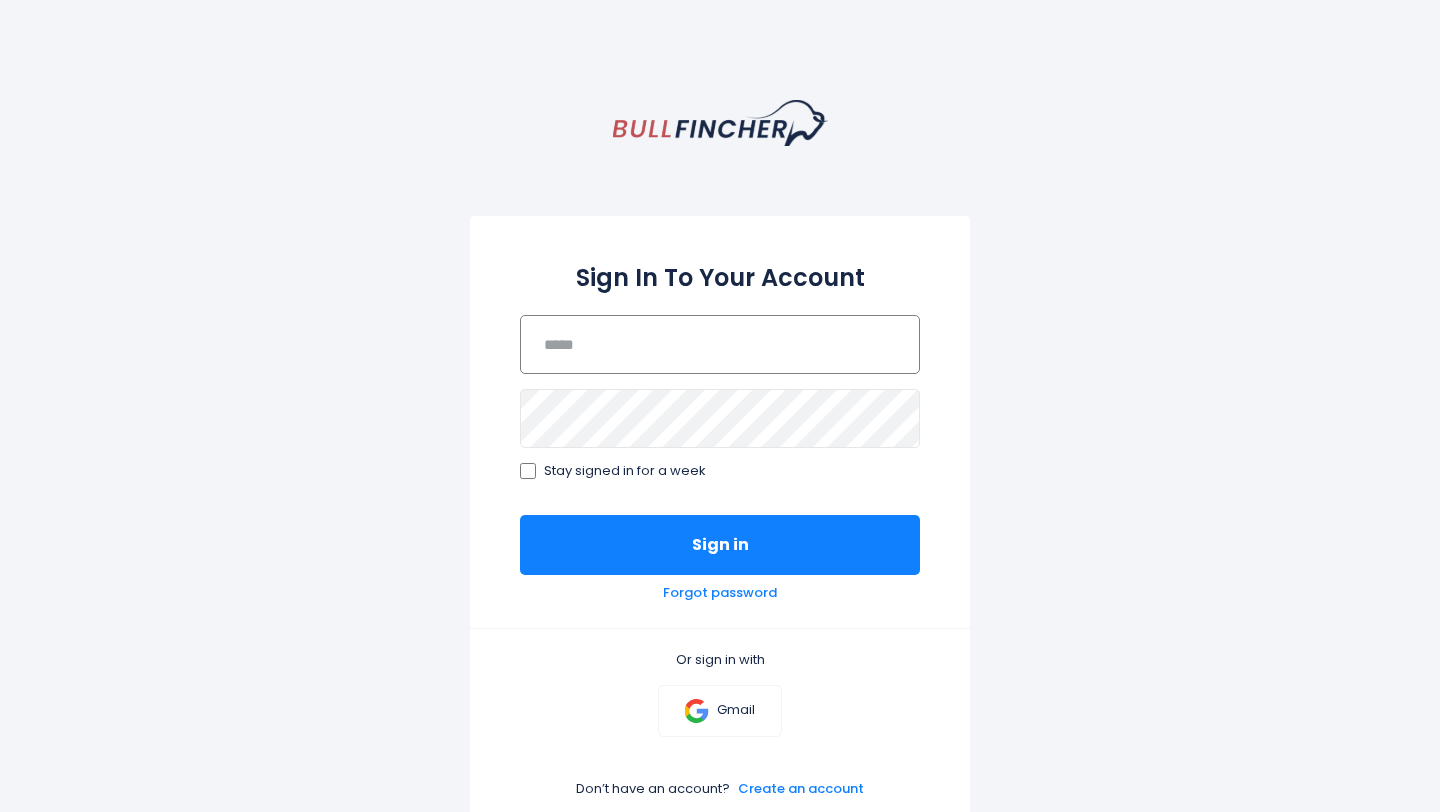 paste on "**********" 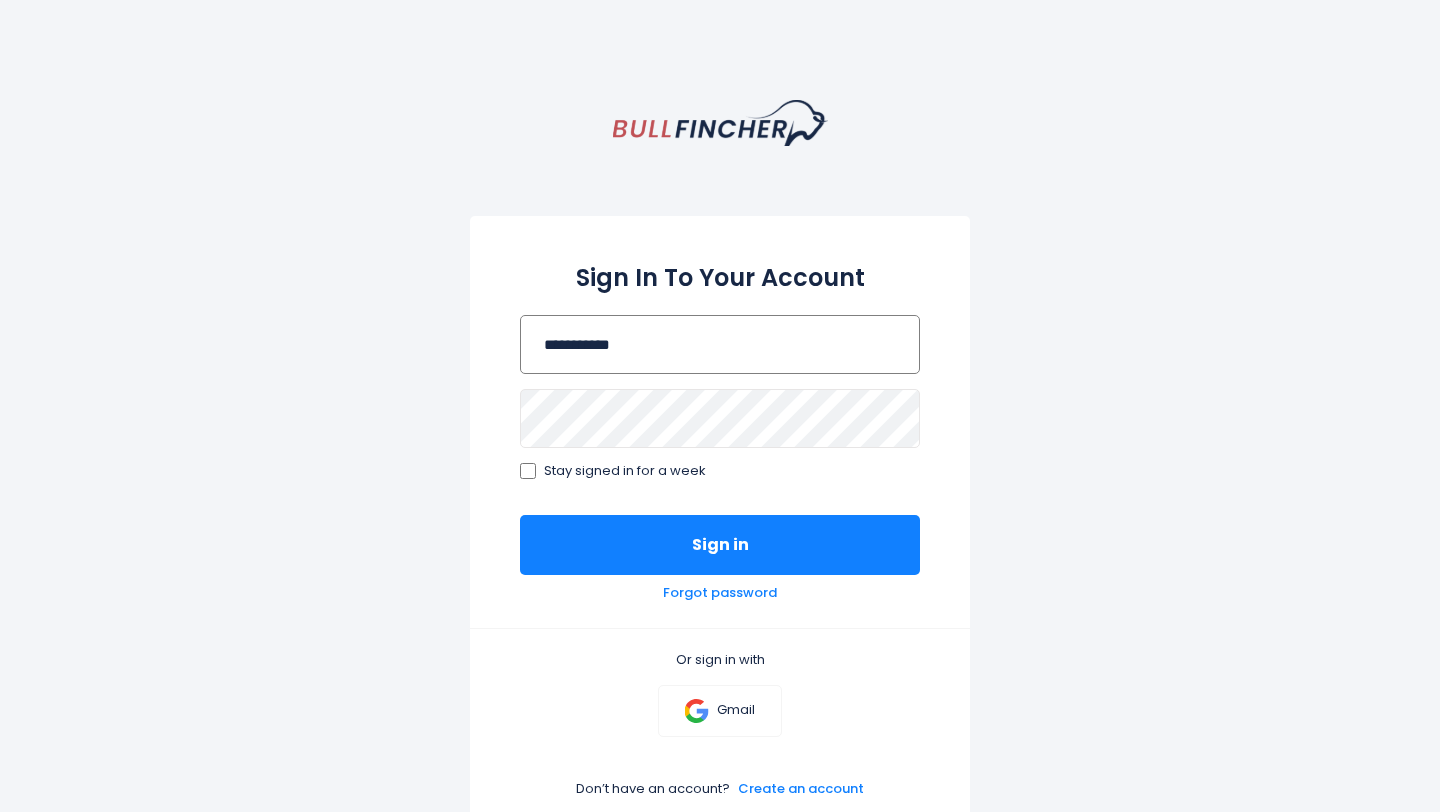 type on "**********" 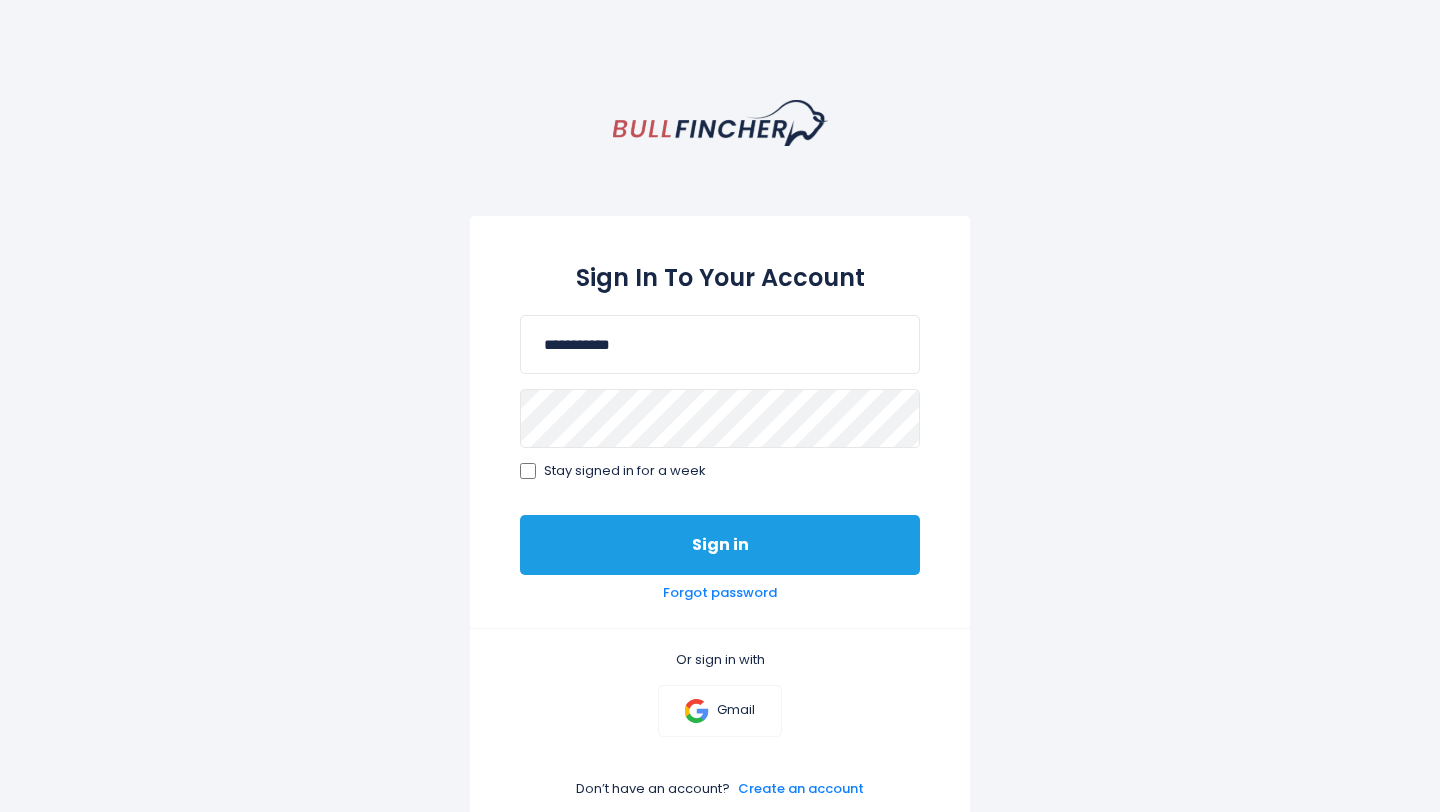 click on "Sign in" at bounding box center (720, 545) 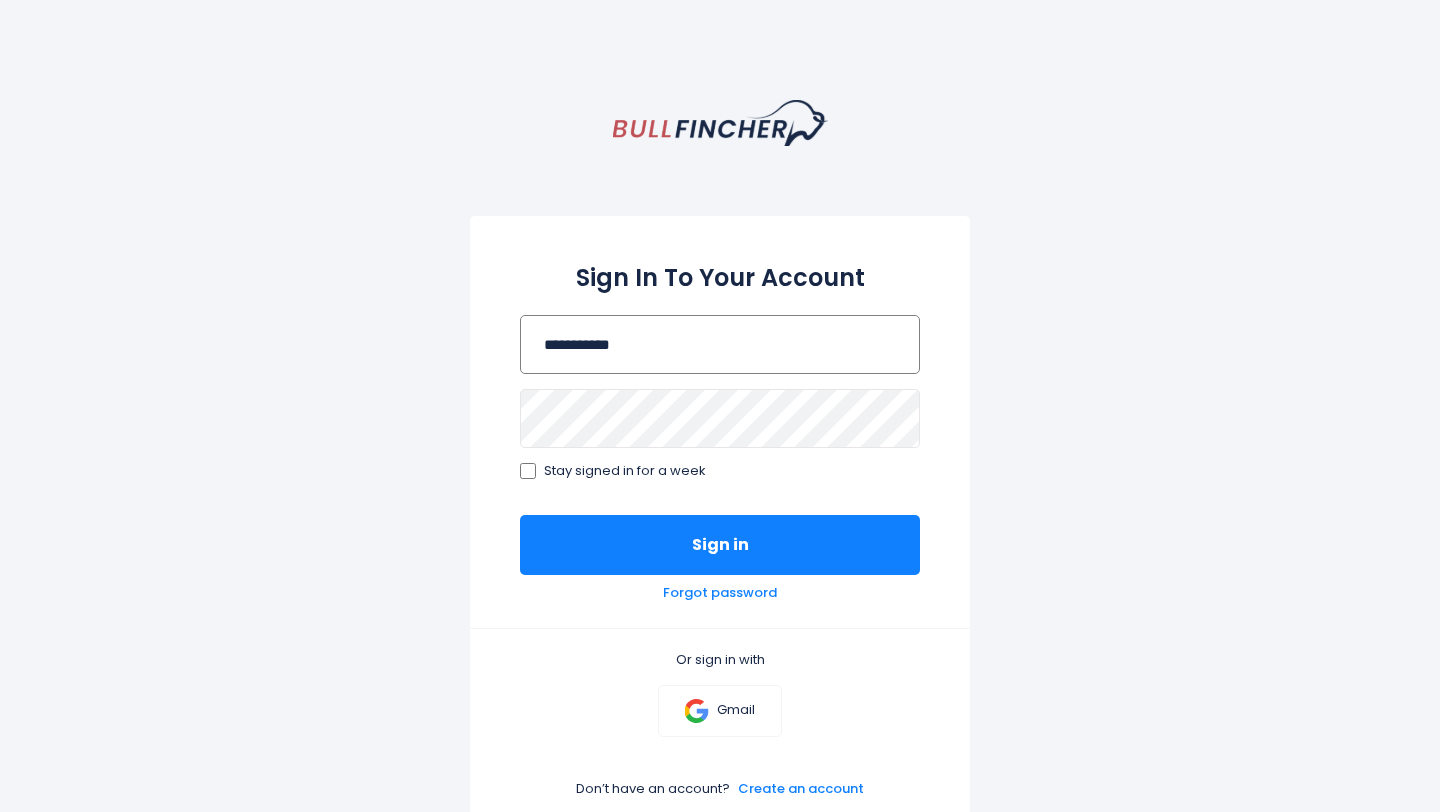 click on "**********" at bounding box center (720, 344) 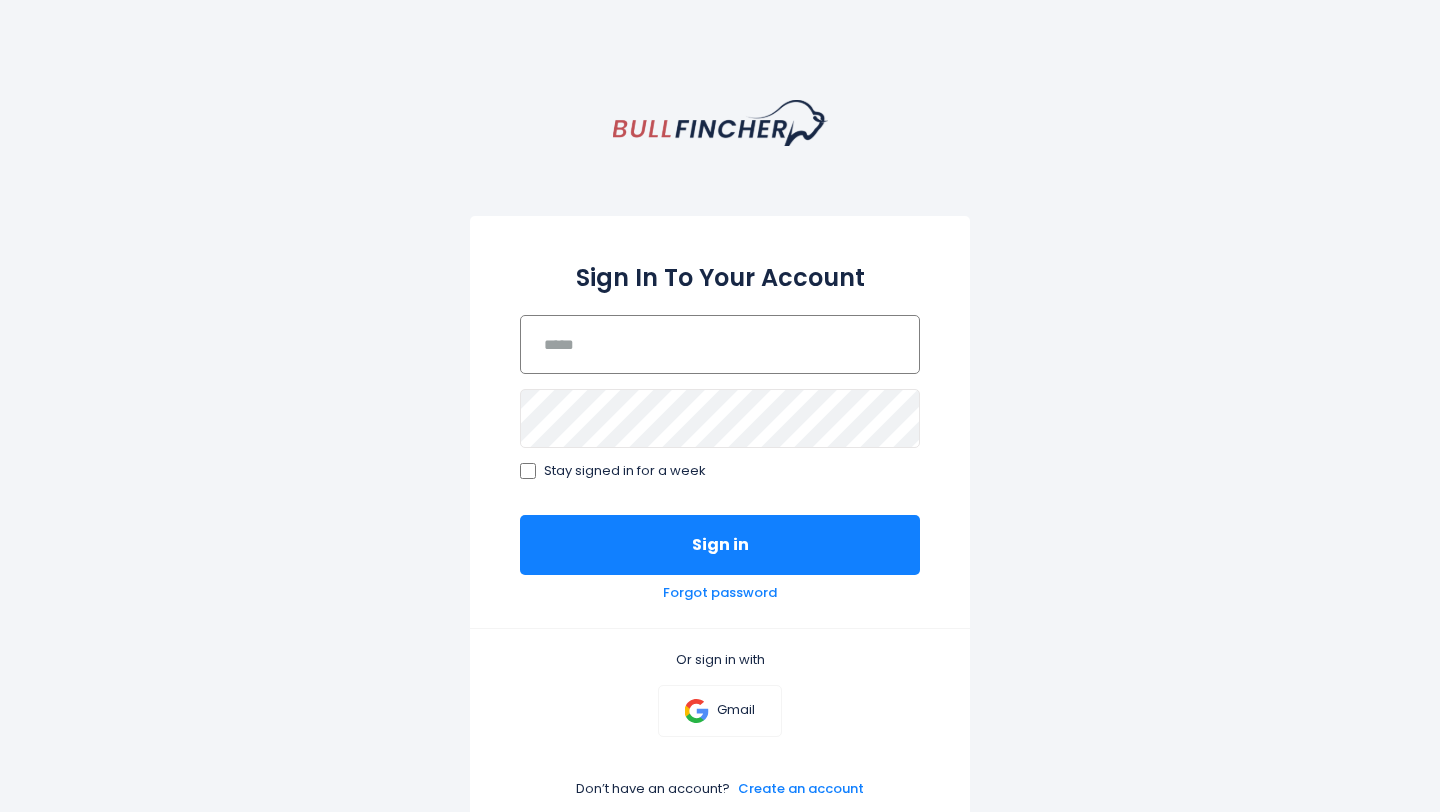 type 